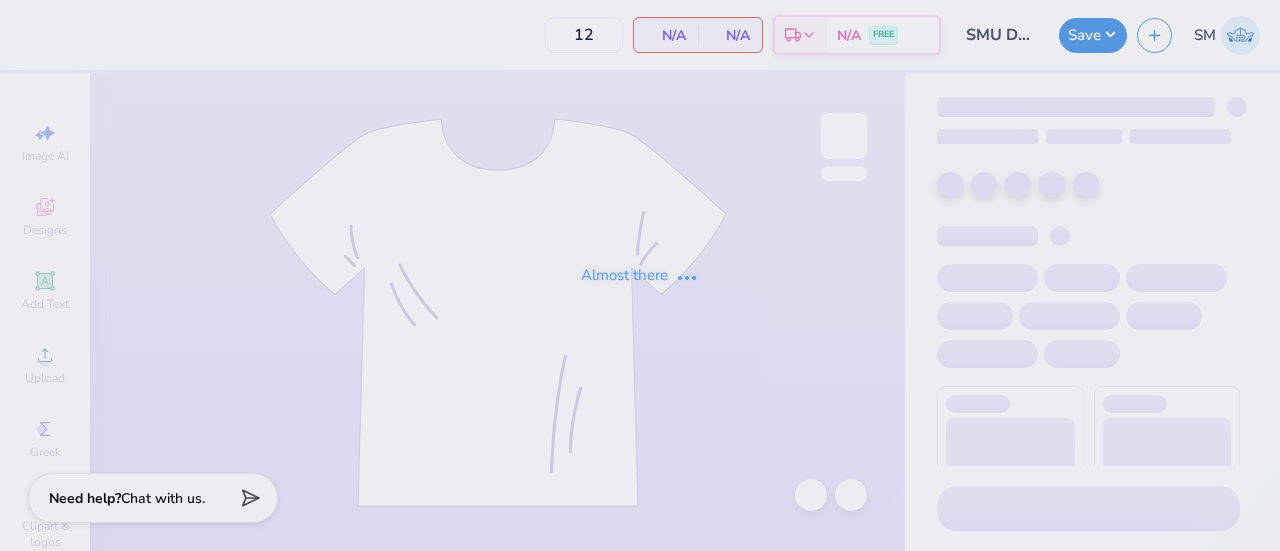 scroll, scrollTop: 0, scrollLeft: 0, axis: both 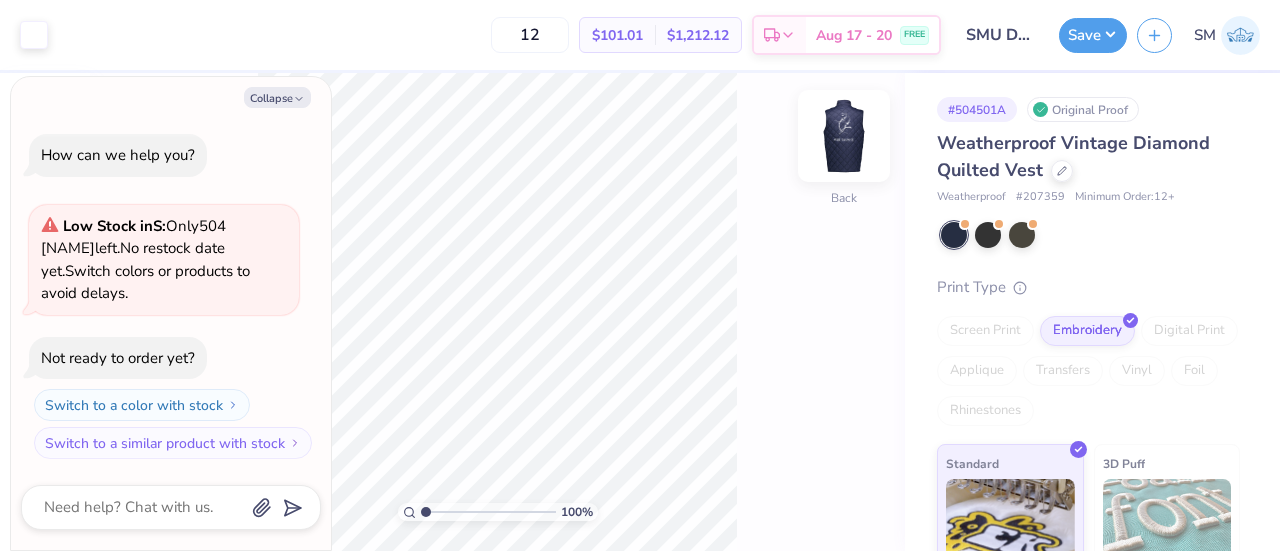 click at bounding box center [844, 136] 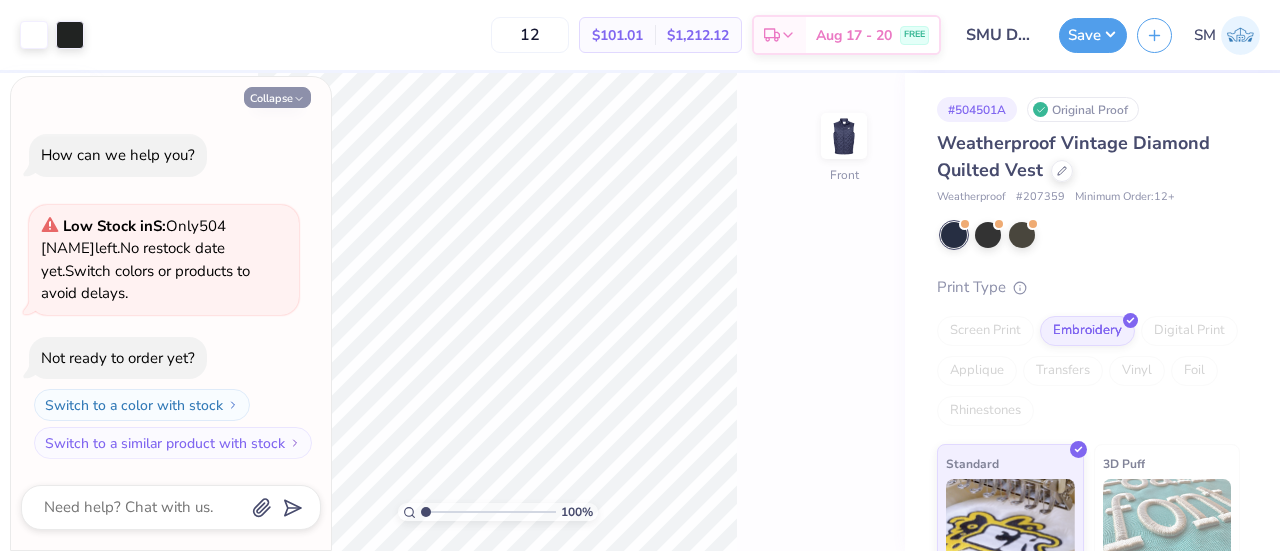 click on "Collapse" at bounding box center [277, 97] 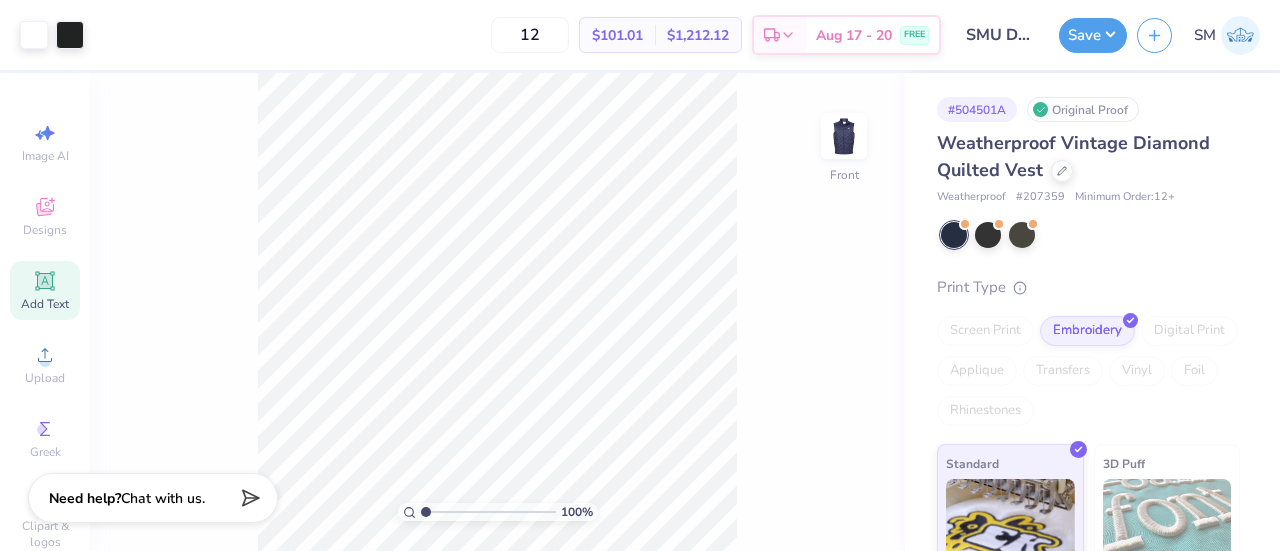 click 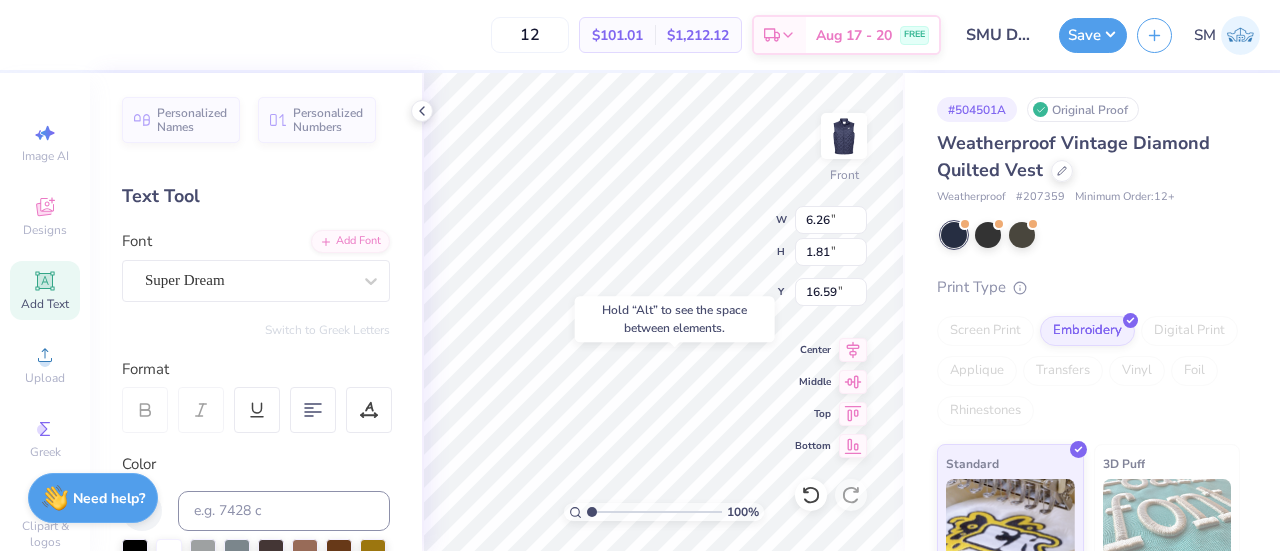 type on "16.59" 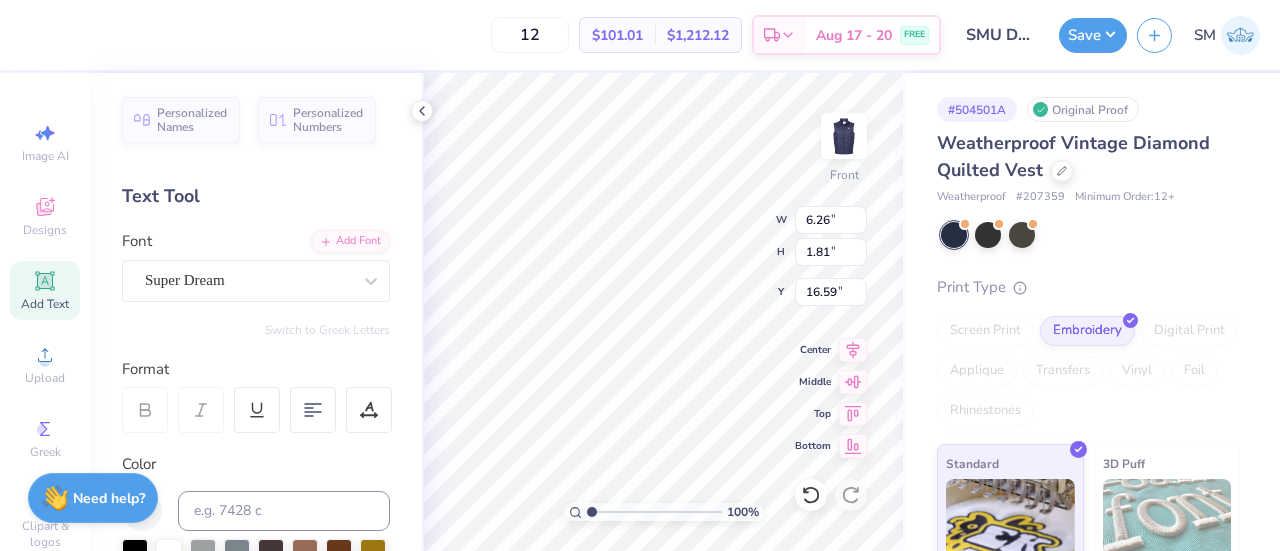 scroll, scrollTop: 16, scrollLeft: 2, axis: both 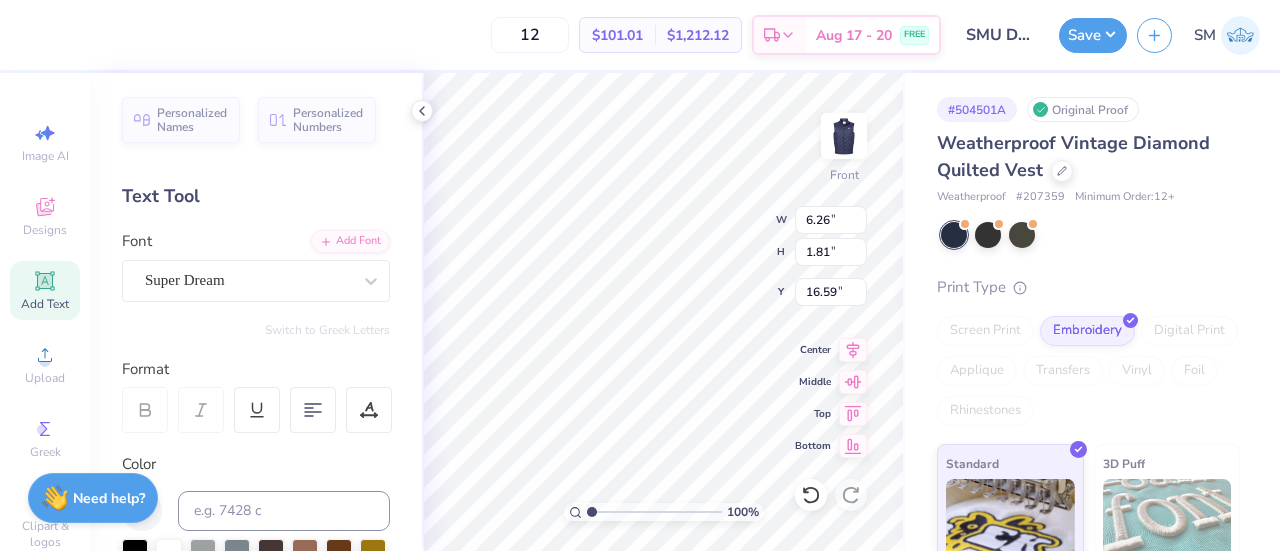 type on "®" 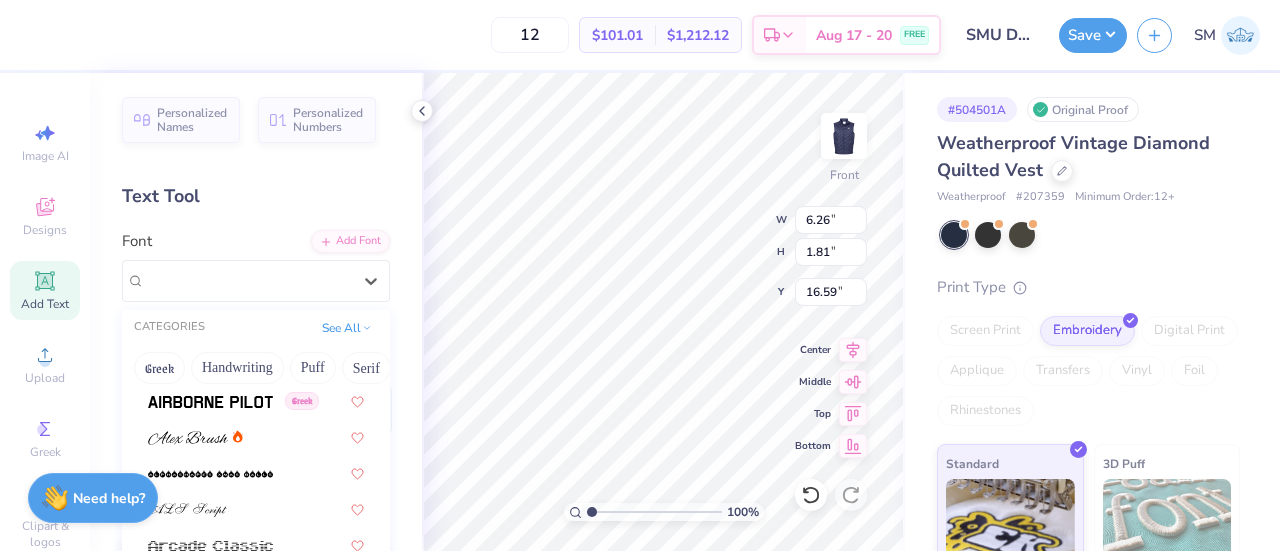 scroll, scrollTop: 600, scrollLeft: 0, axis: vertical 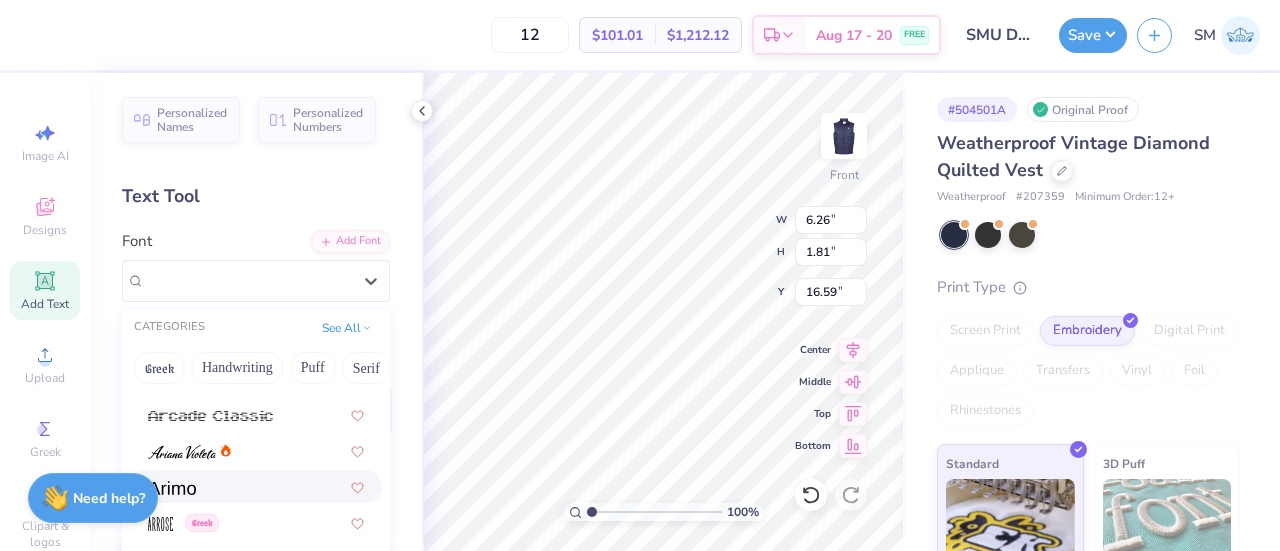 click at bounding box center (256, 486) 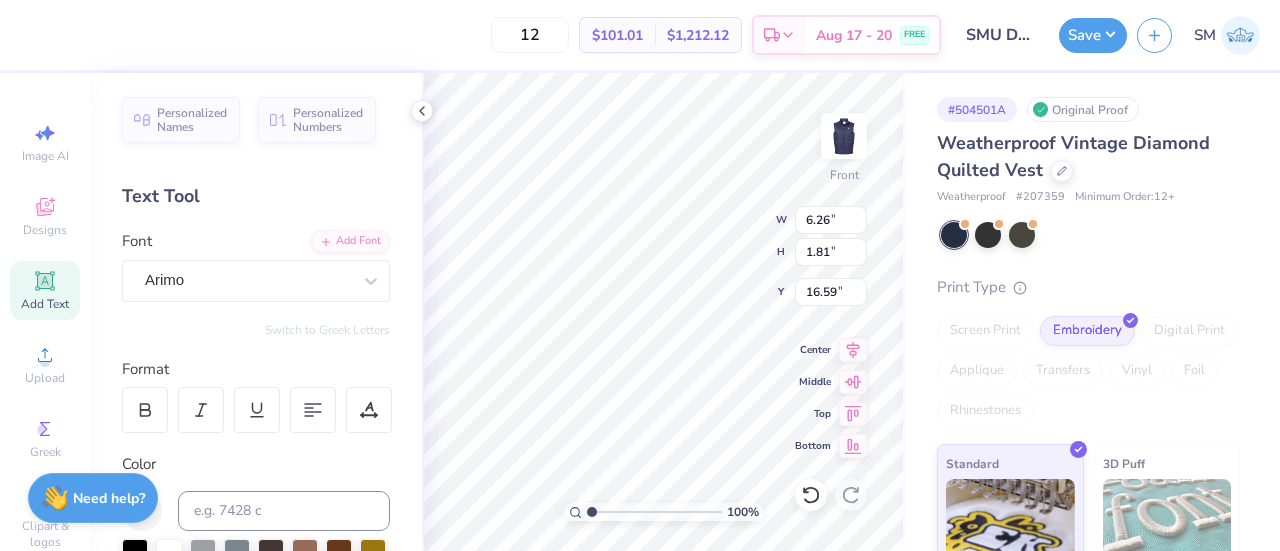 scroll, scrollTop: 16, scrollLeft: 2, axis: both 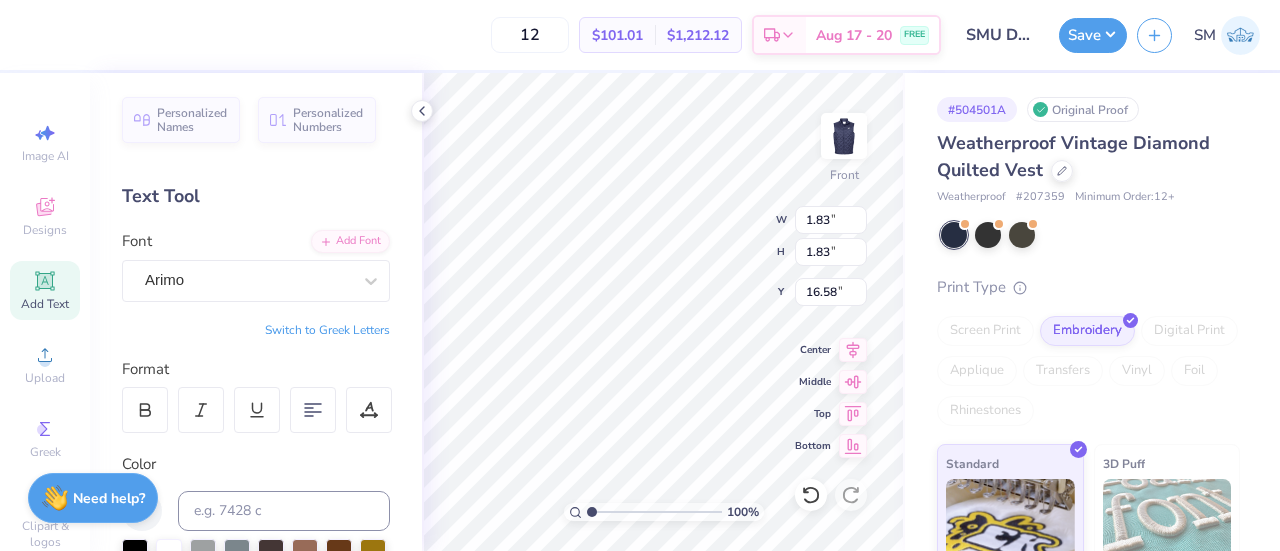 type on "0.76" 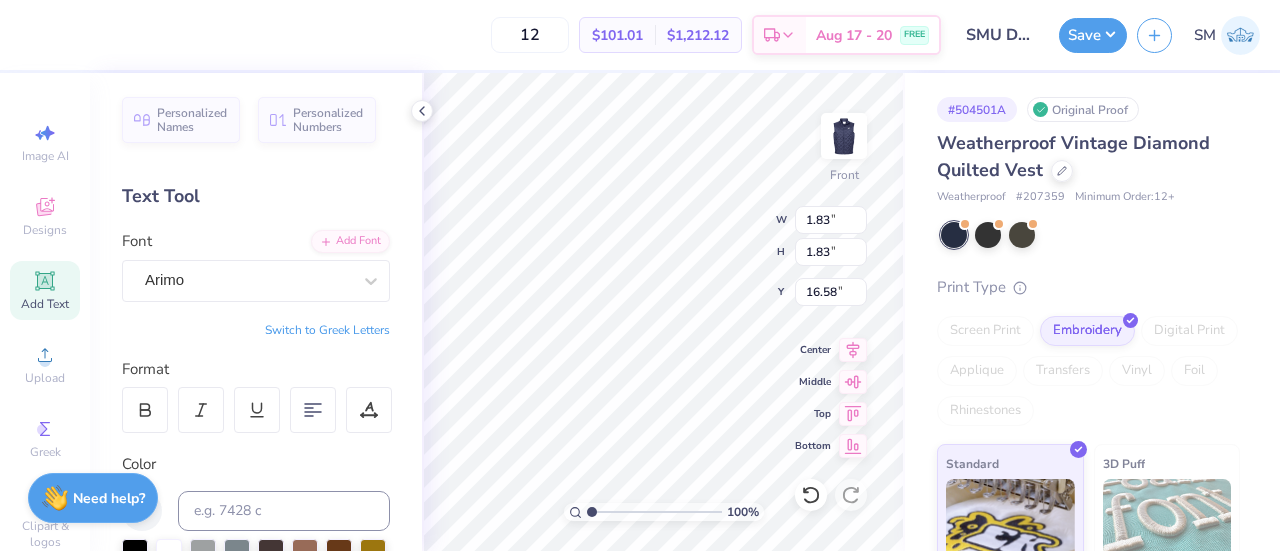 type on "0.76" 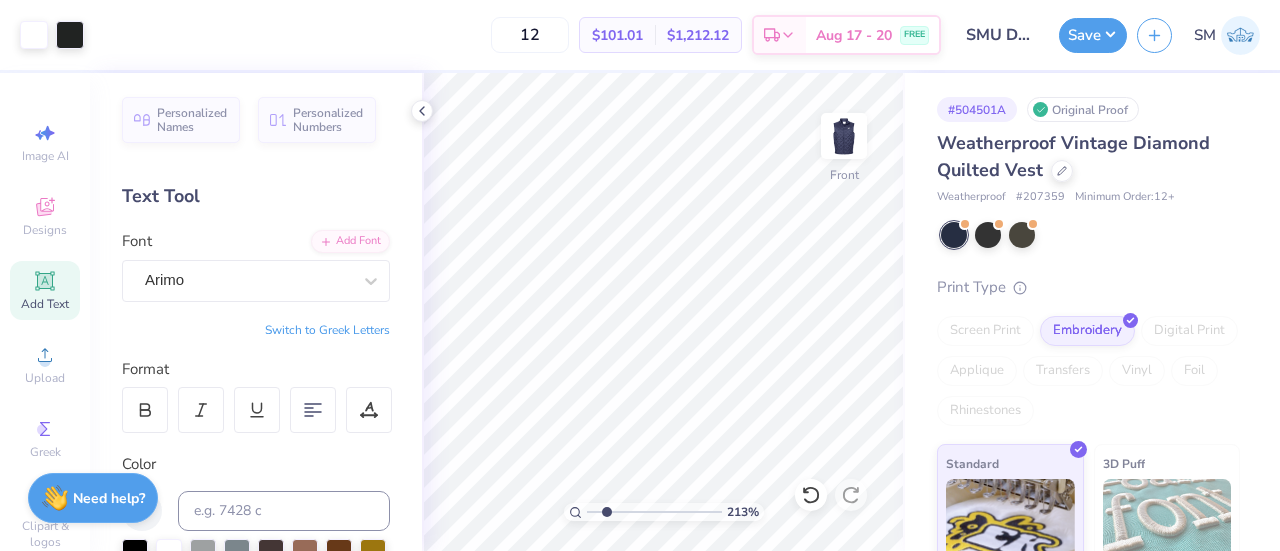 drag, startPoint x: 592, startPoint y: 513, endPoint x: 606, endPoint y: 519, distance: 15.231546 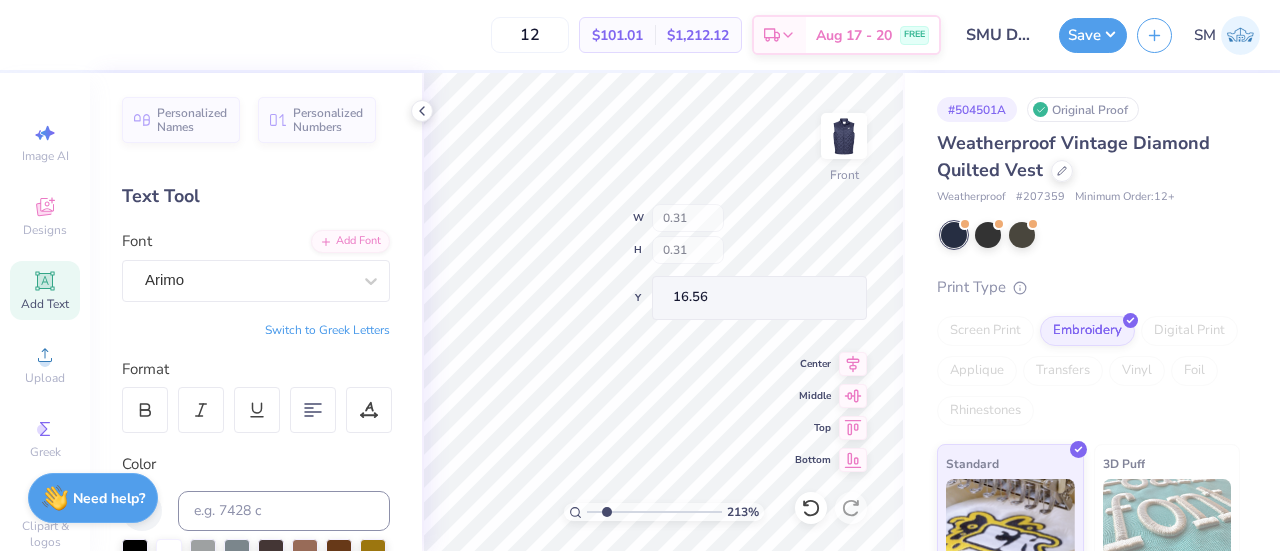 type on "0.31" 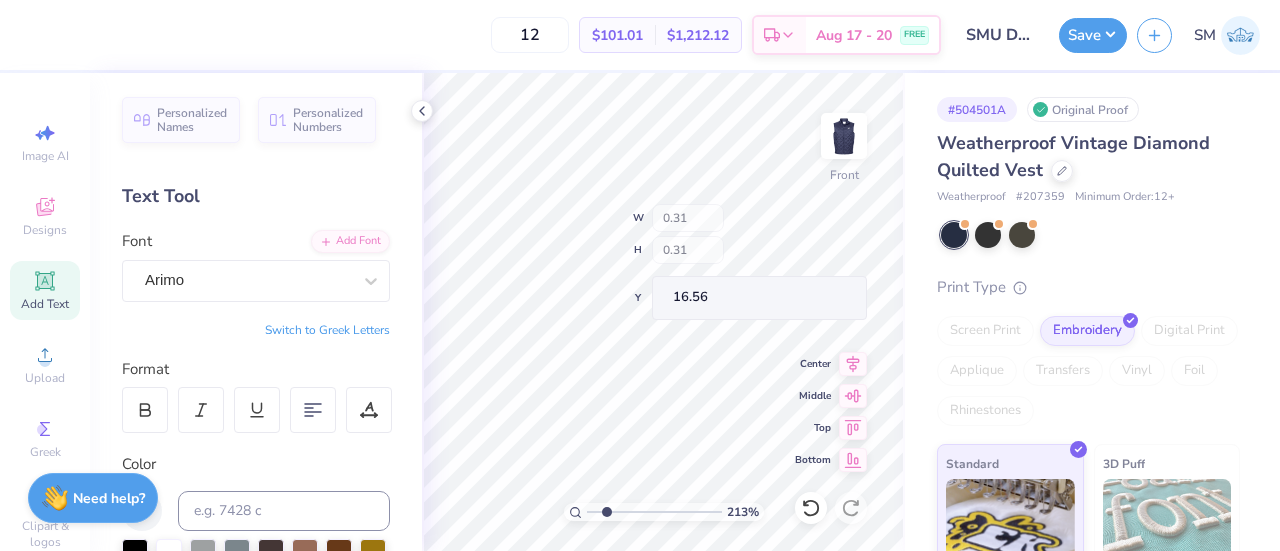 type on "0.31" 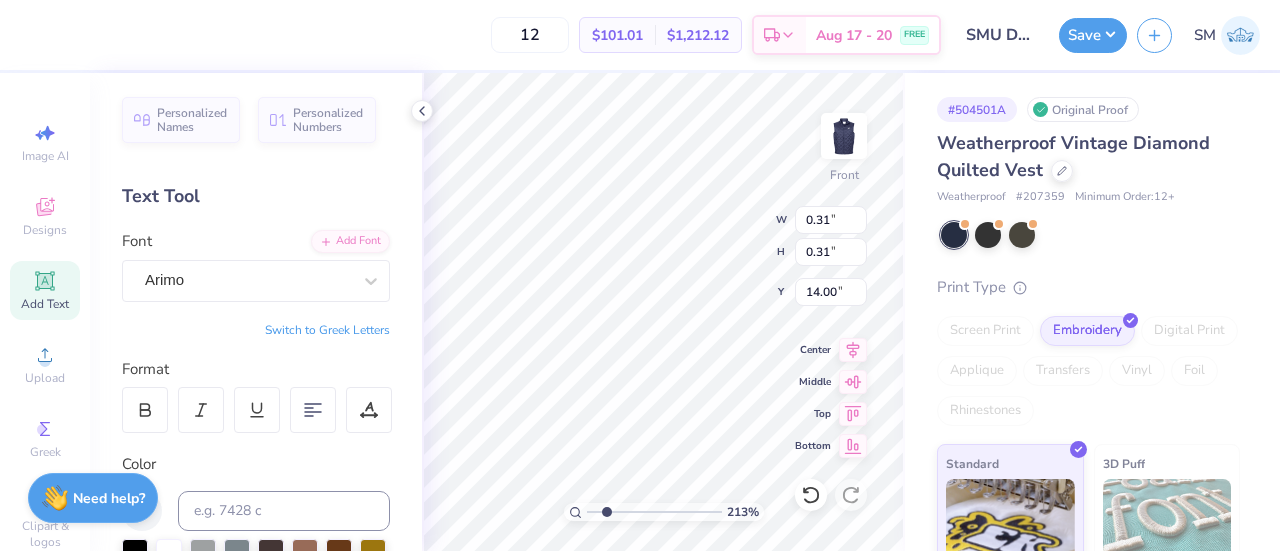 type on "14.00" 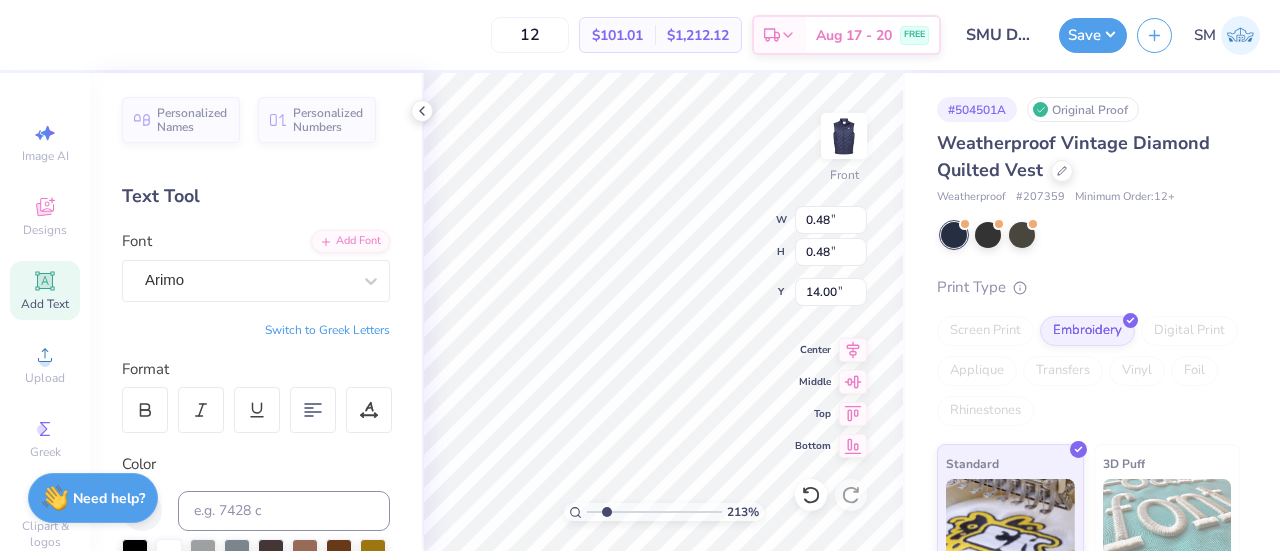 type on "0.48" 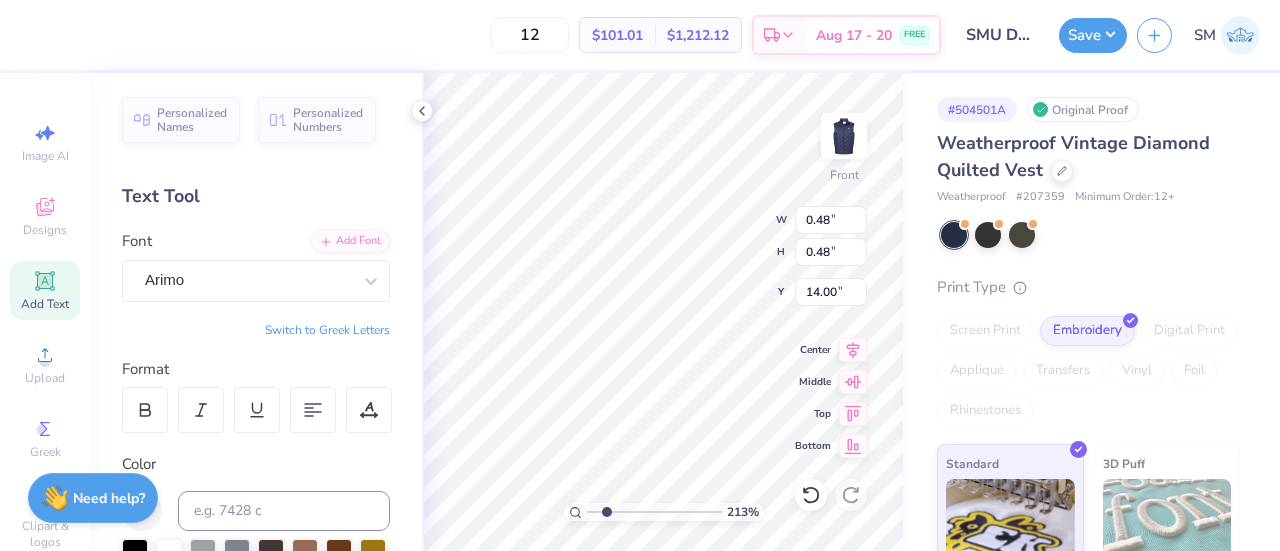 type on "0.48" 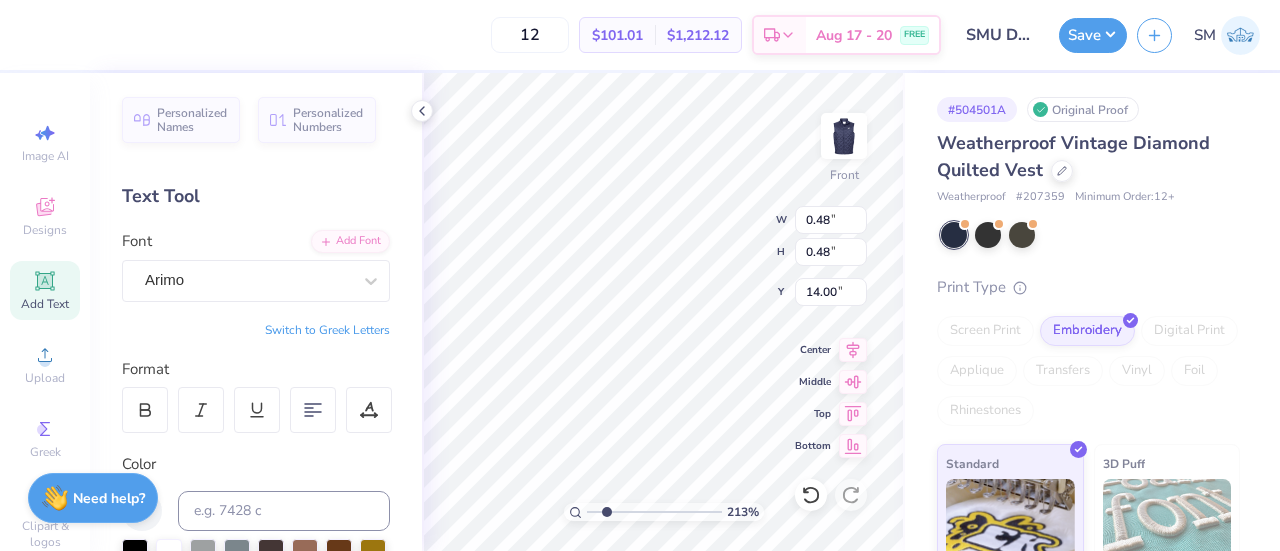 type on "14.52" 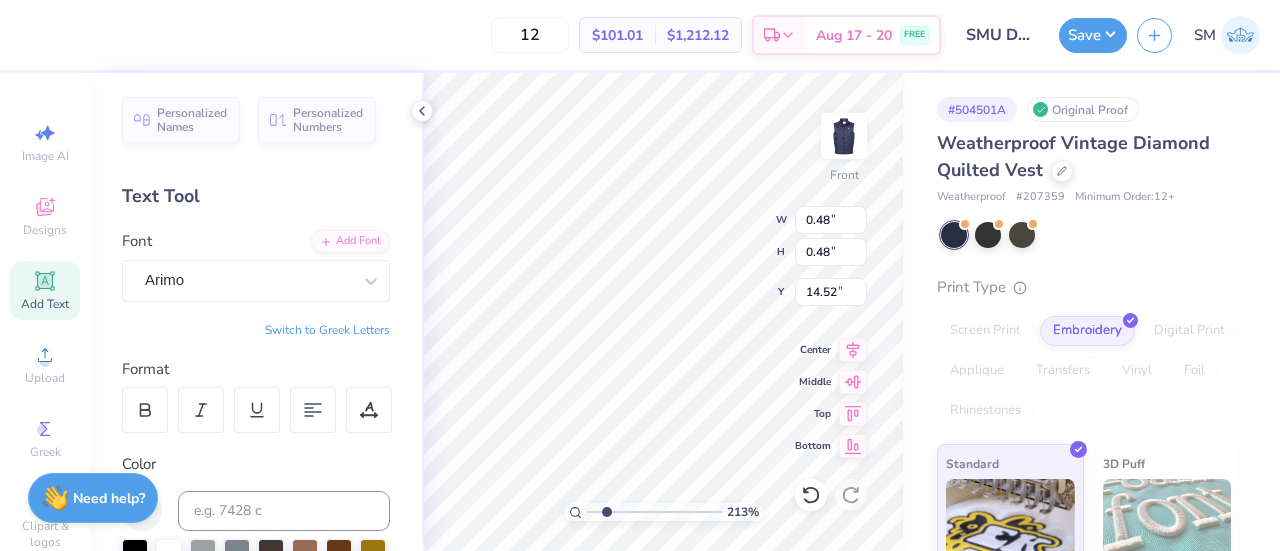type on "0.31" 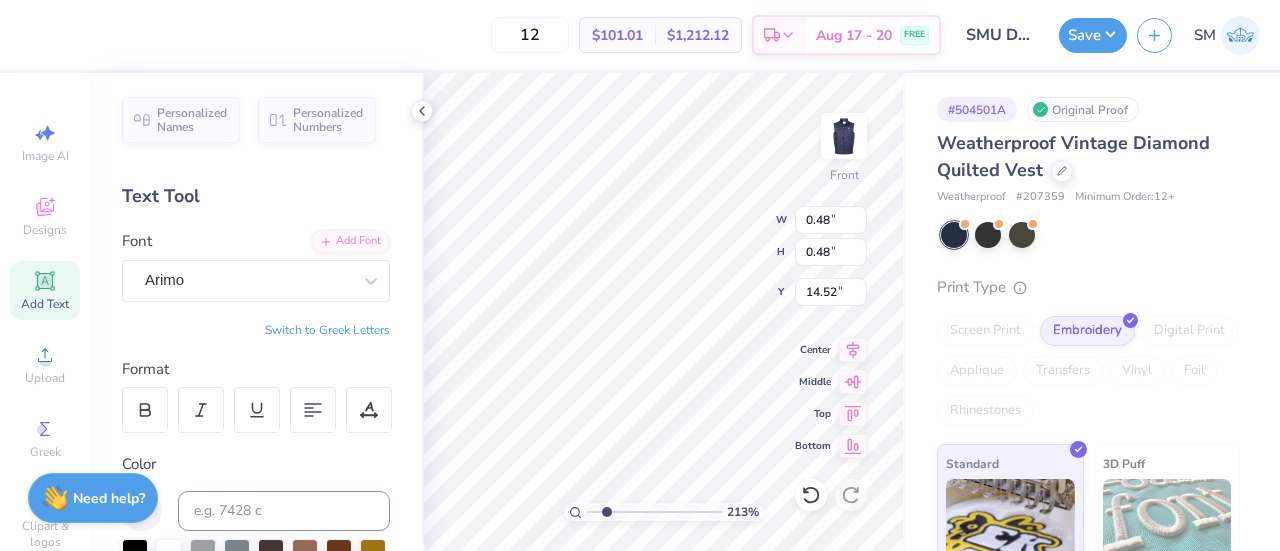 type on "0.31" 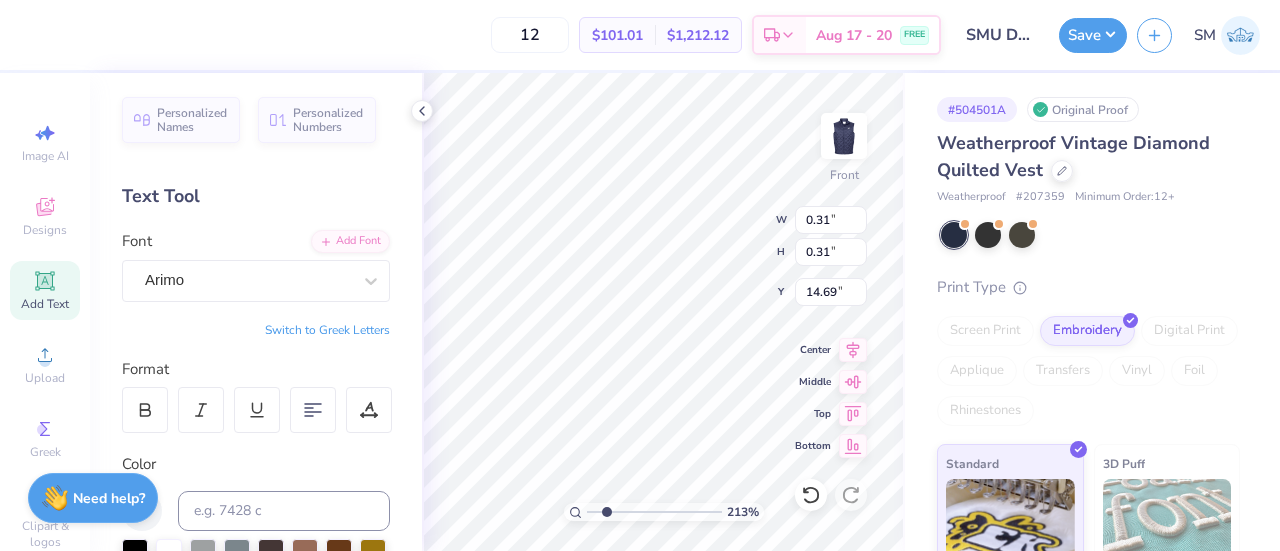 type on "0.14" 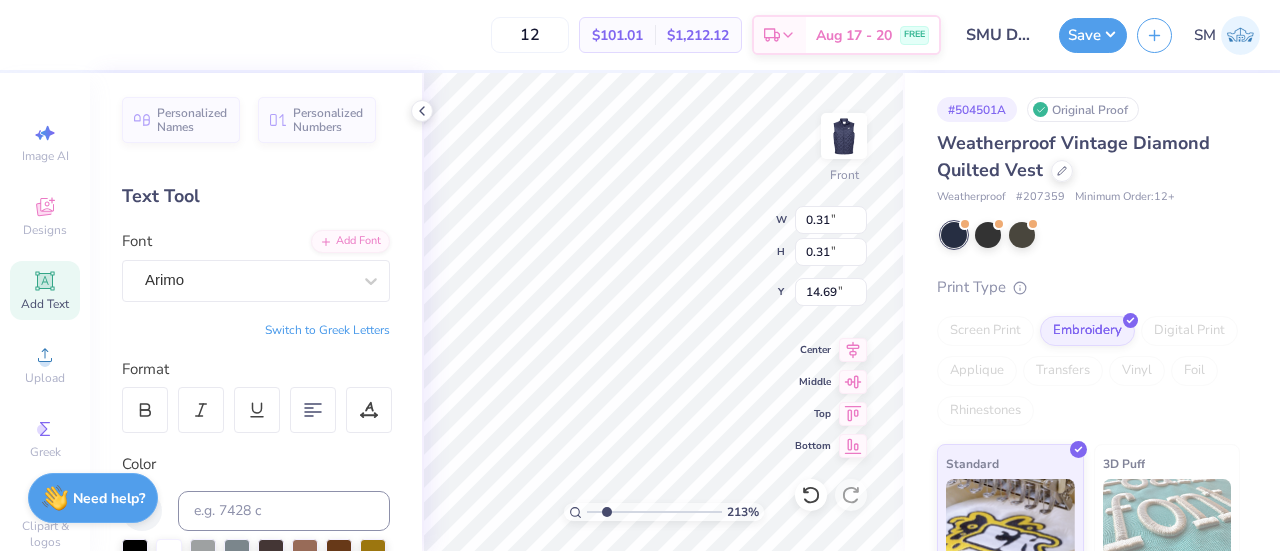 type on "0.14" 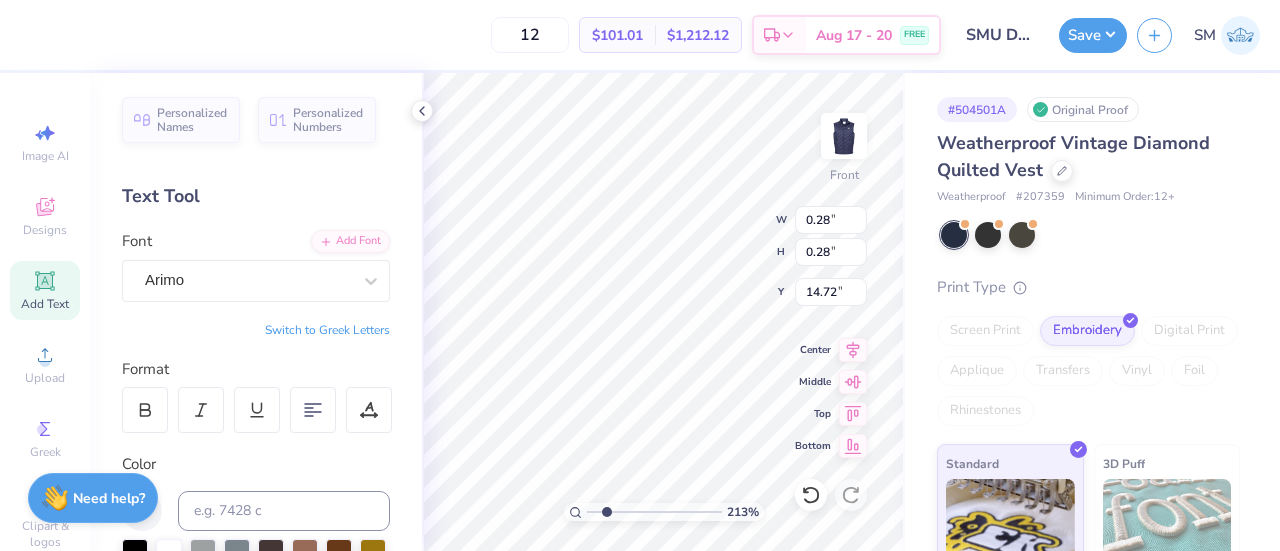 type on "0.28" 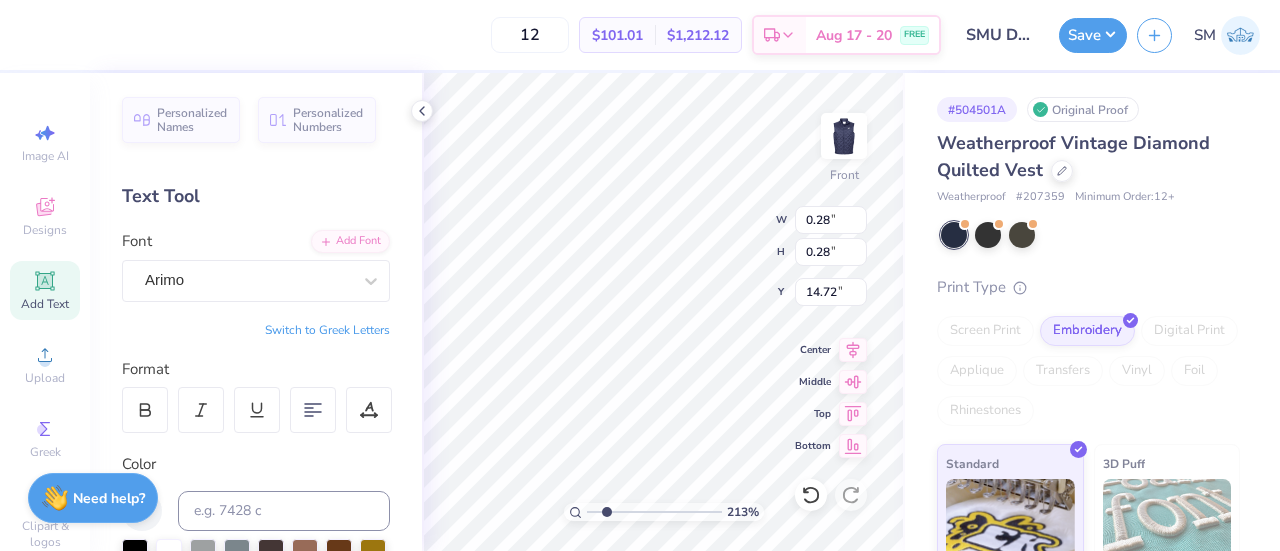 type on "0.28" 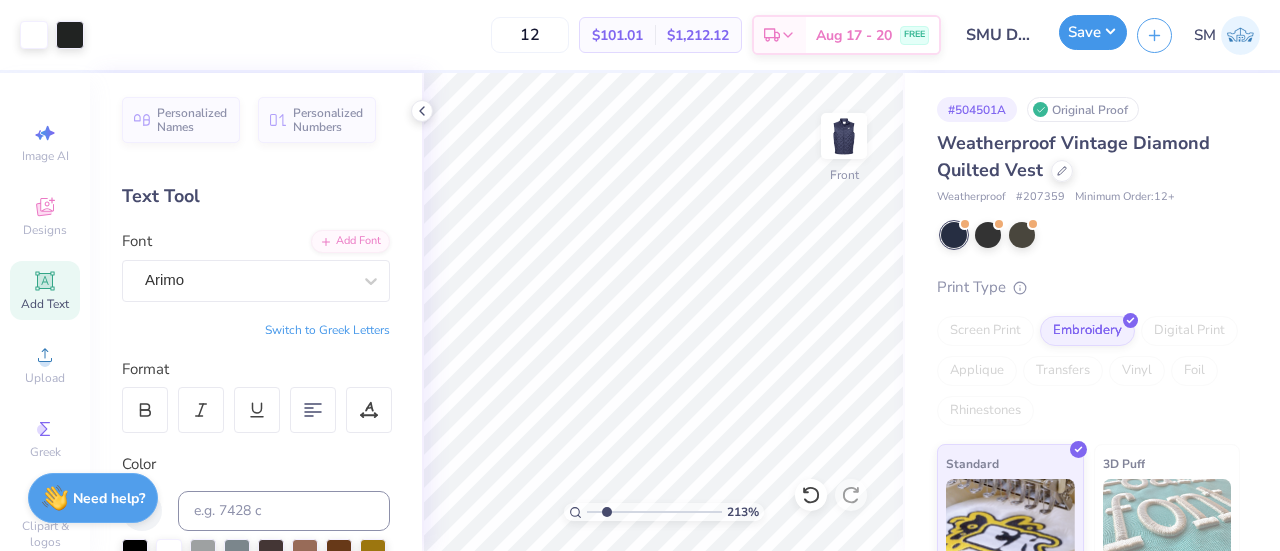 click on "Save" at bounding box center (1093, 32) 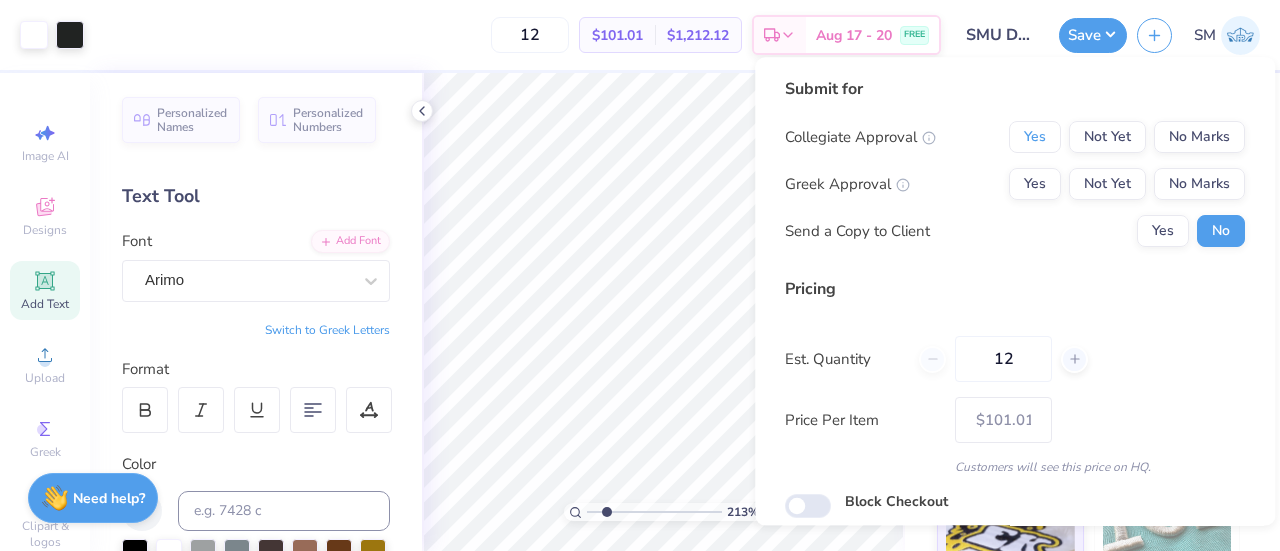 drag, startPoint x: 1013, startPoint y: 133, endPoint x: 1154, endPoint y: 165, distance: 144.58562 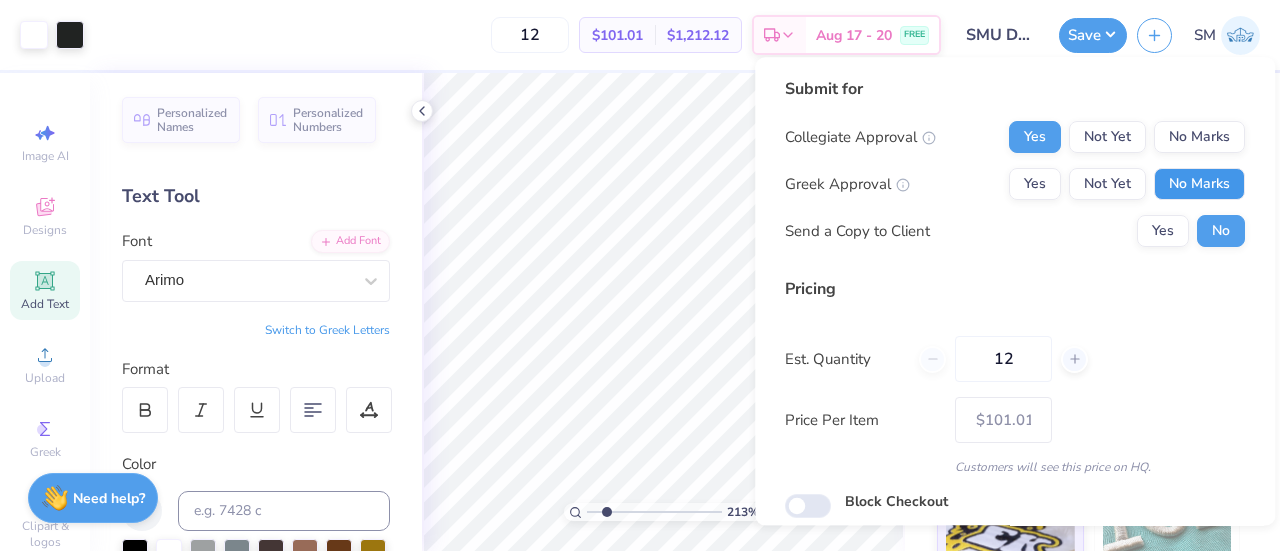 drag, startPoint x: 1178, startPoint y: 195, endPoint x: 1166, endPoint y: 212, distance: 20.808653 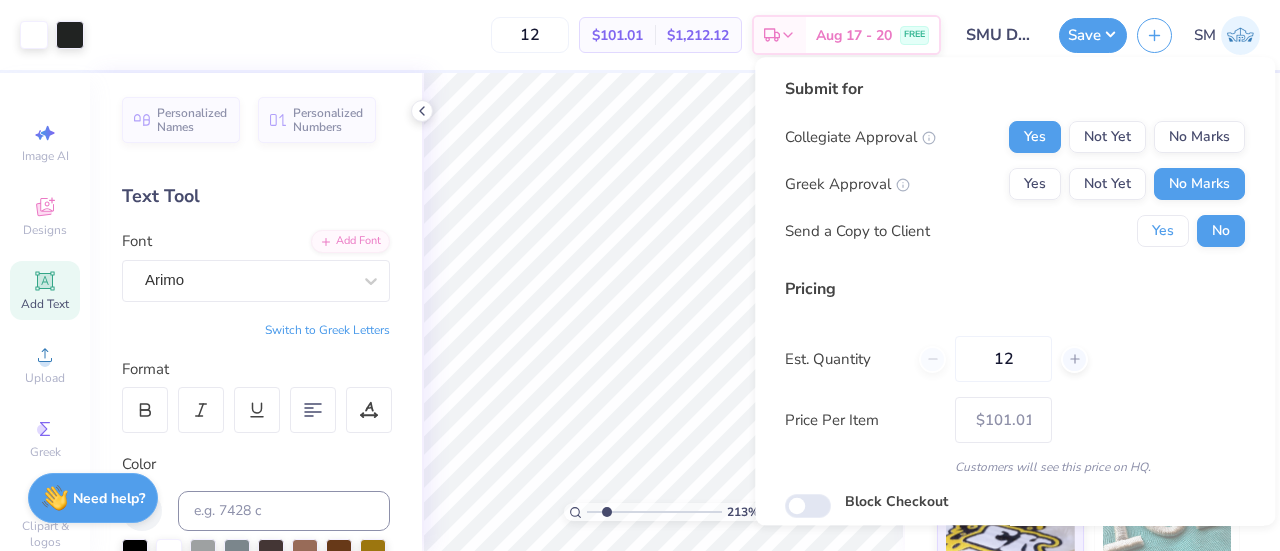 drag, startPoint x: 1166, startPoint y: 212, endPoint x: 1213, endPoint y: 321, distance: 118.70131 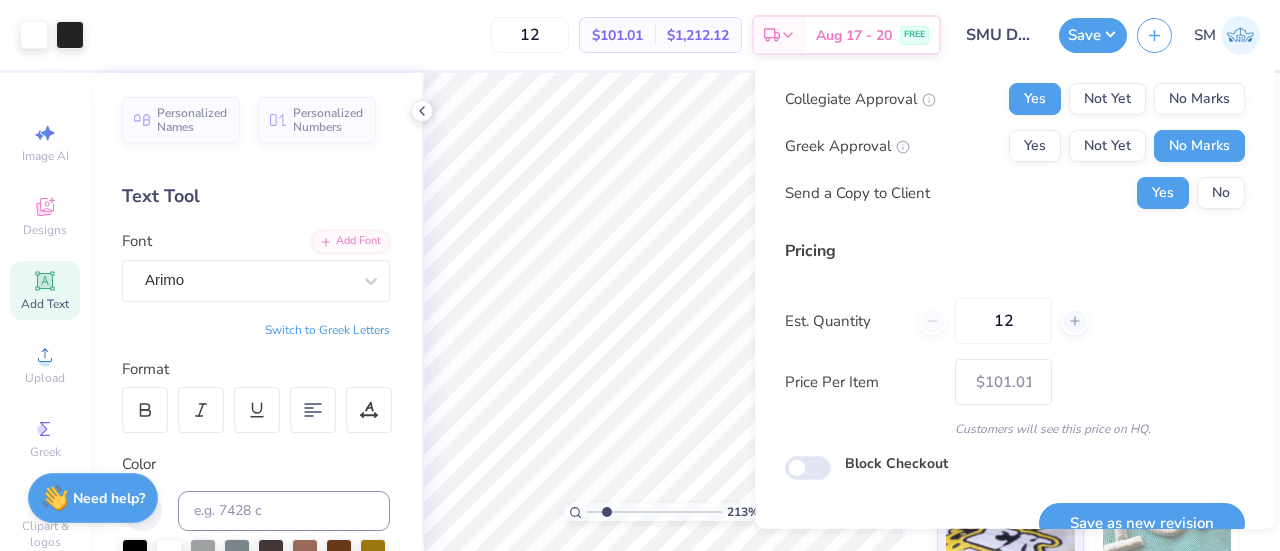 scroll, scrollTop: 74, scrollLeft: 0, axis: vertical 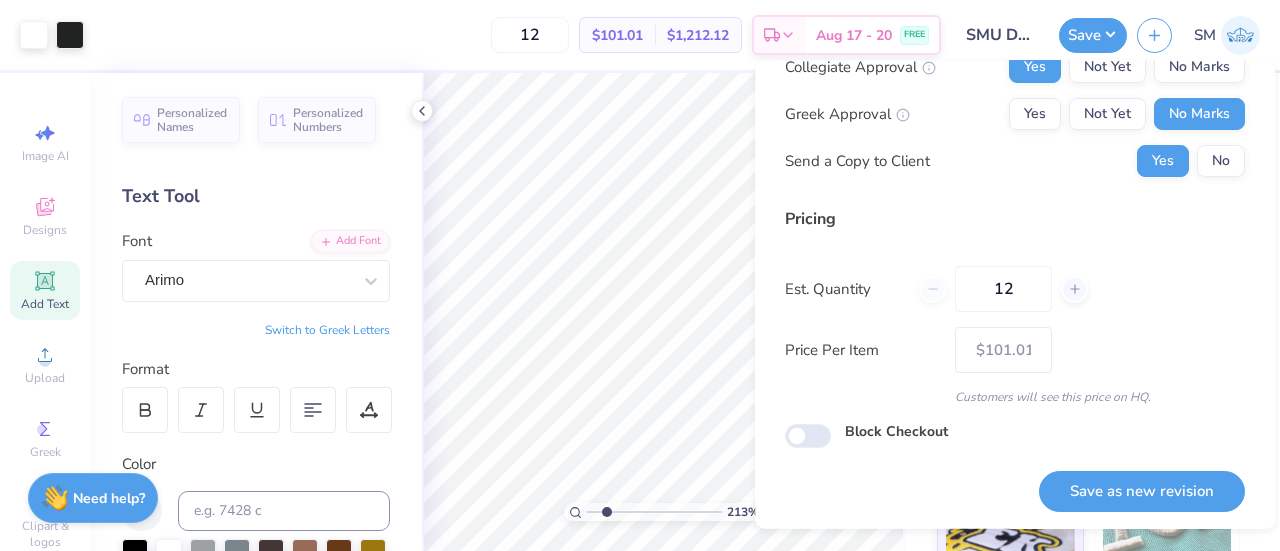 drag, startPoint x: 1152, startPoint y: 486, endPoint x: 1194, endPoint y: 507, distance: 46.957428 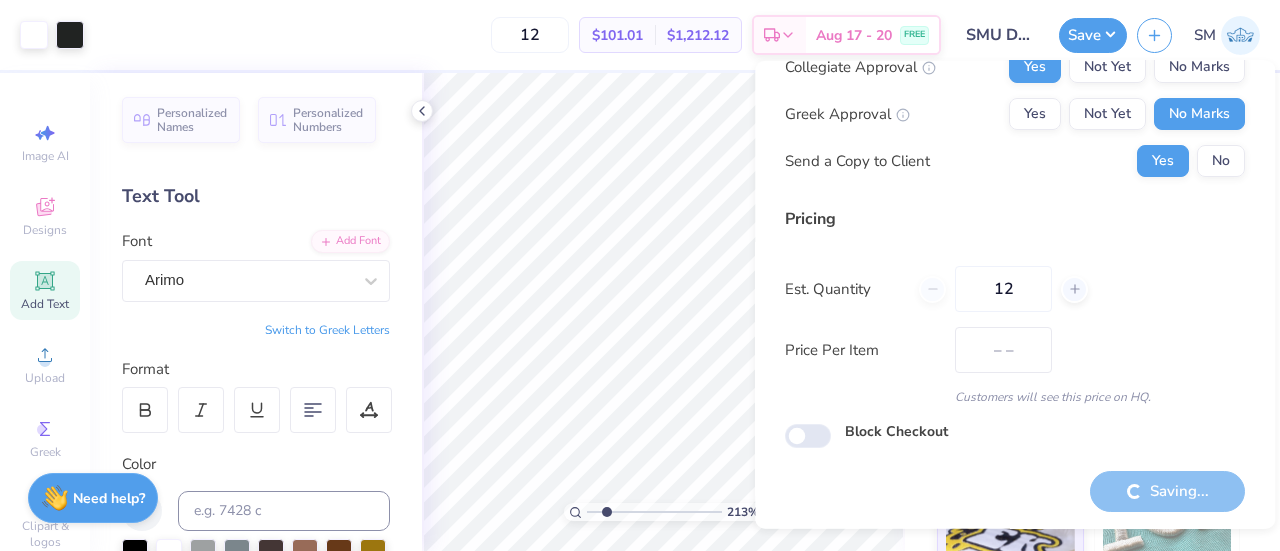 type on "$101.01" 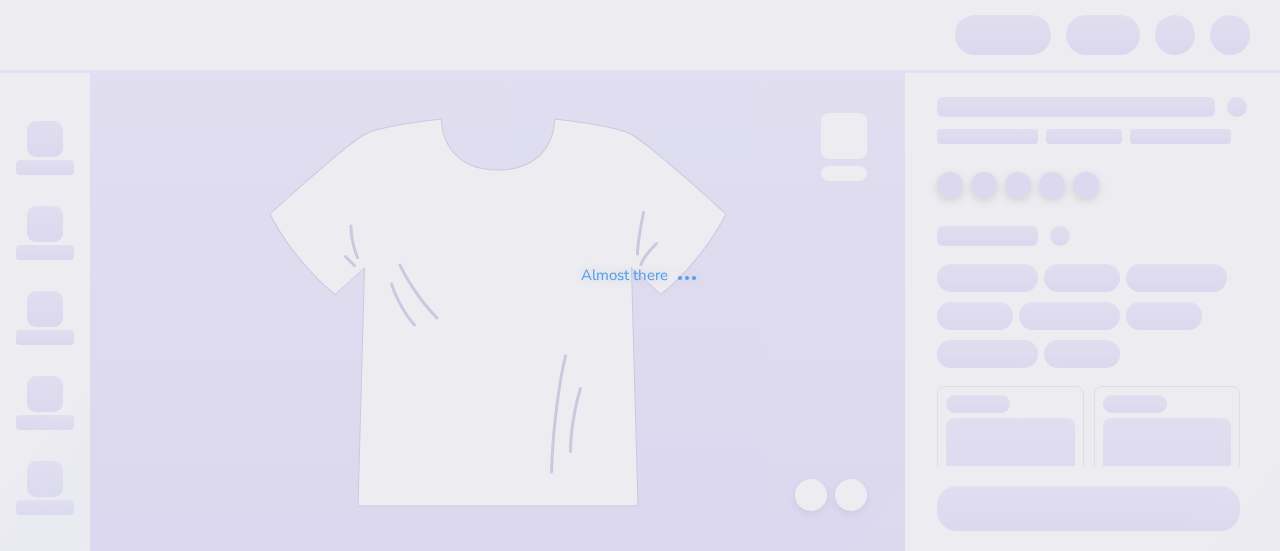 scroll, scrollTop: 0, scrollLeft: 0, axis: both 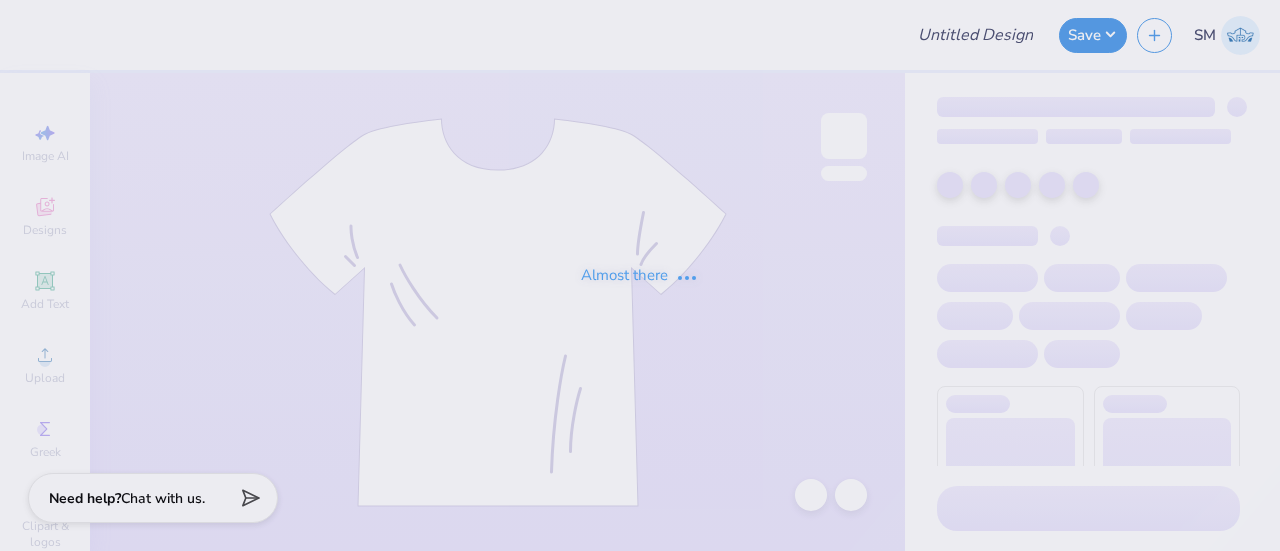 type on "Club Water Polo" 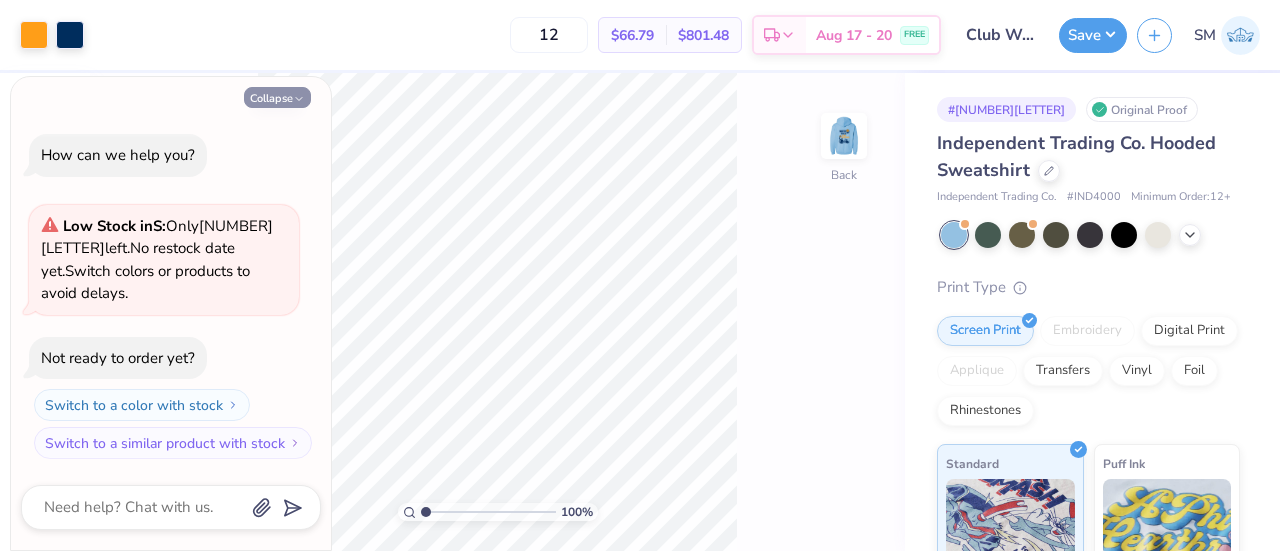 click 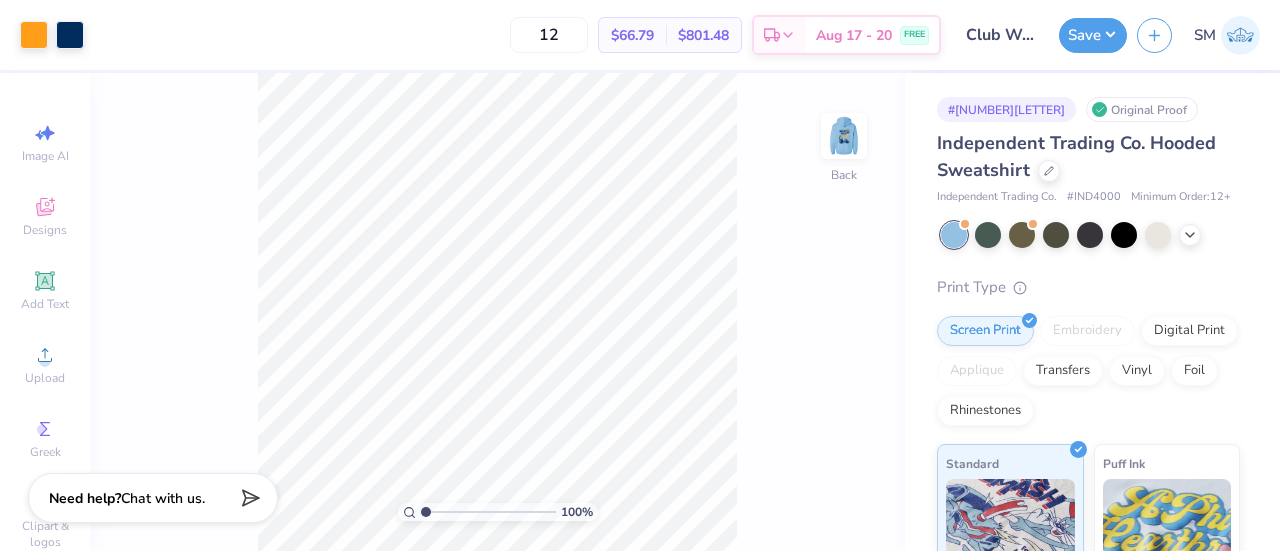 drag, startPoint x: 840, startPoint y: 139, endPoint x: 796, endPoint y: 243, distance: 112.92475 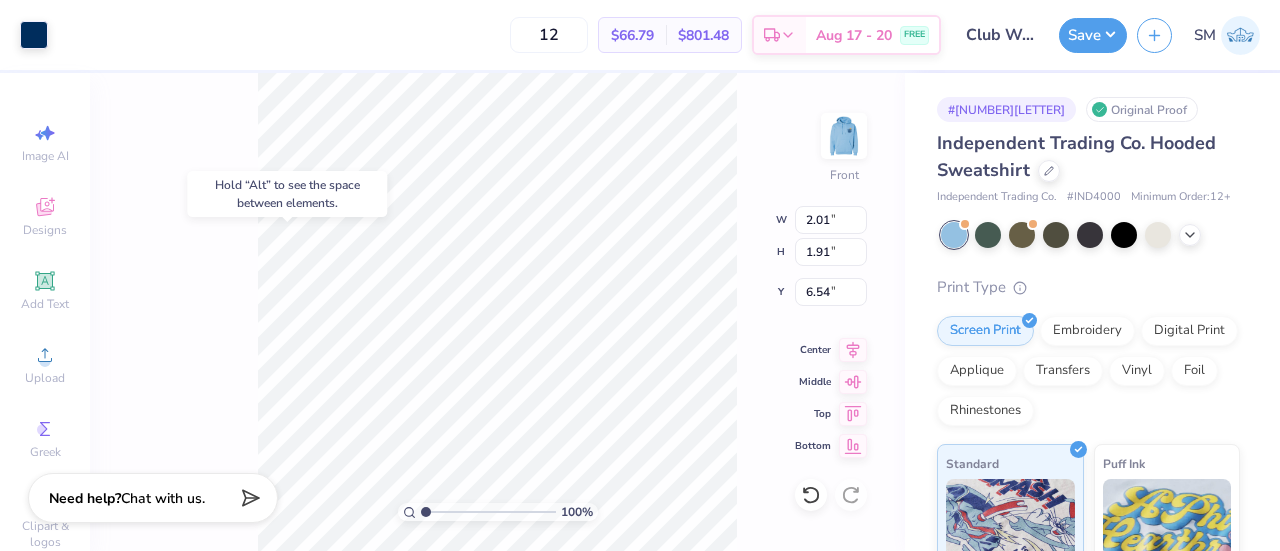 type on "6.54" 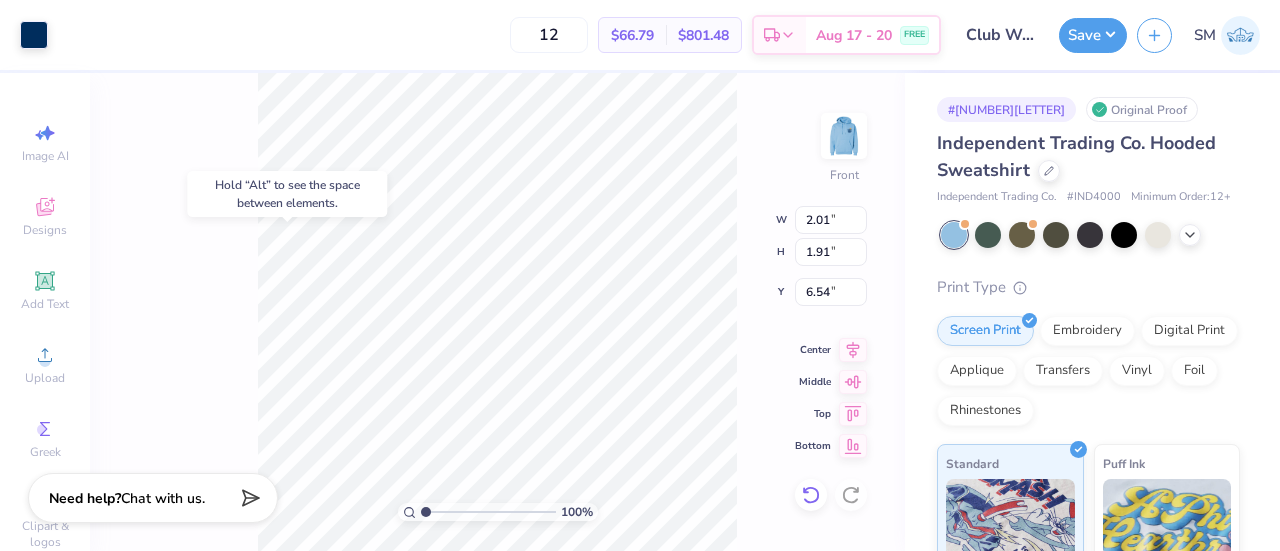 click 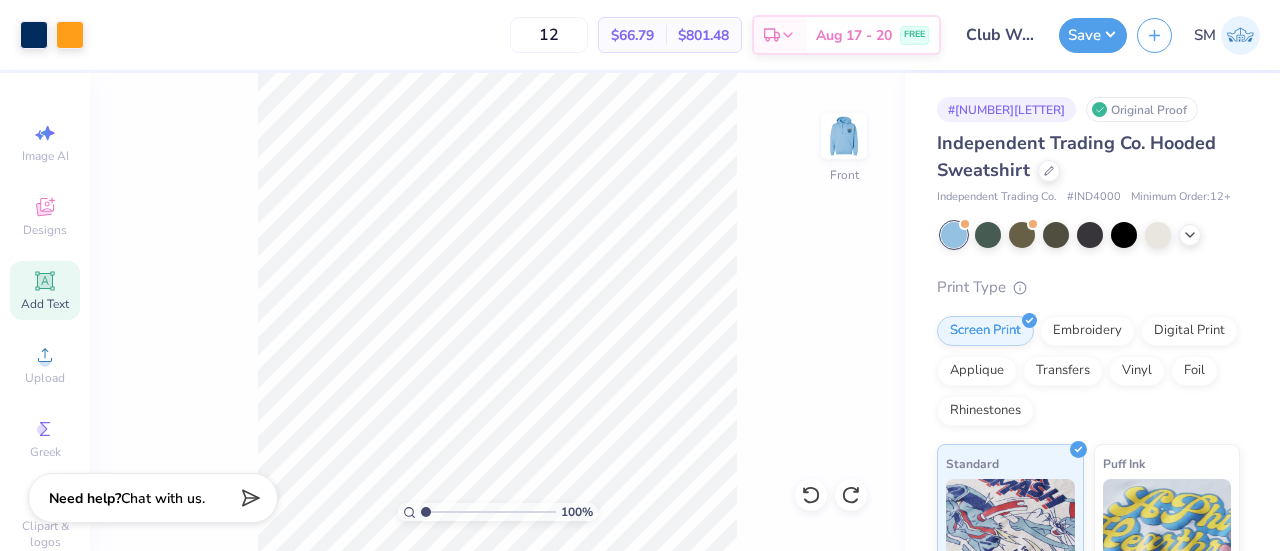 click on "Add Text" at bounding box center [45, 290] 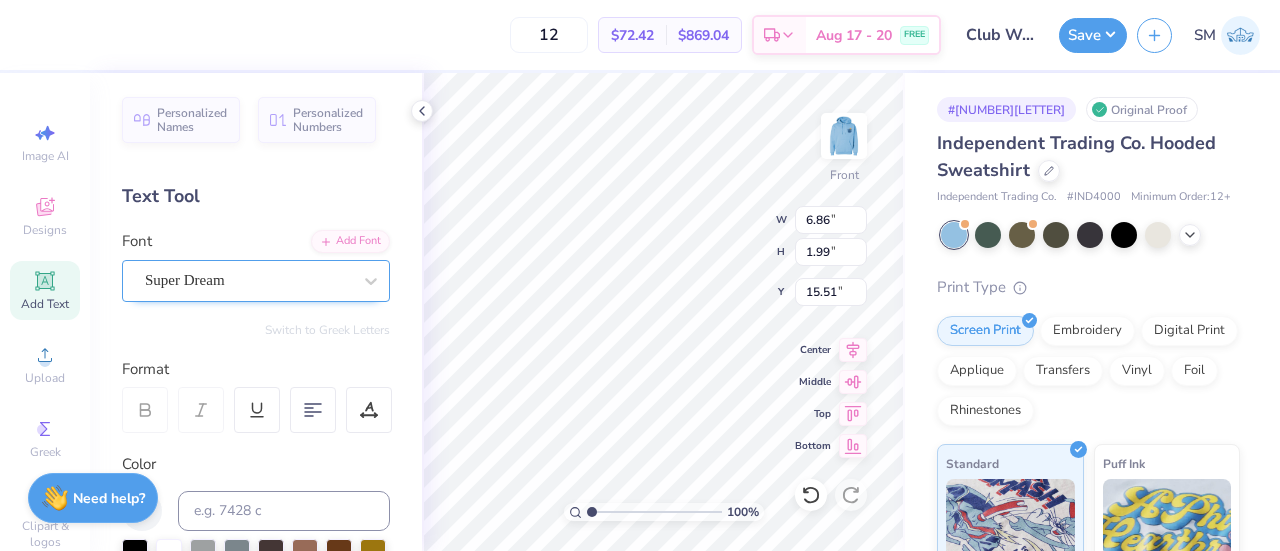 click on "Super Dream" at bounding box center [248, 280] 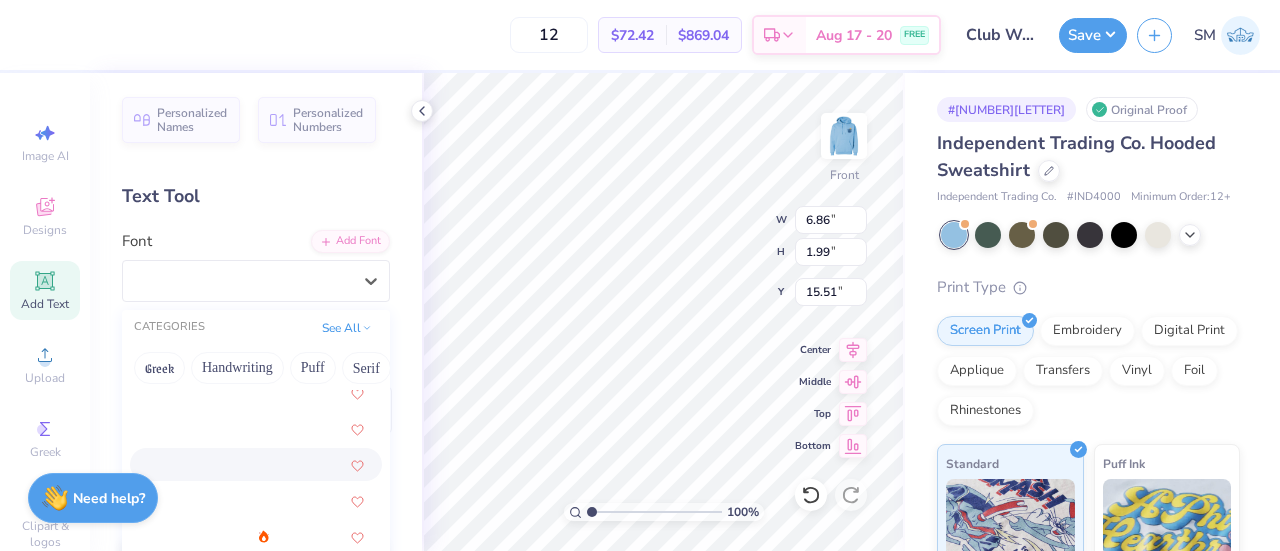 scroll, scrollTop: 166, scrollLeft: 0, axis: vertical 